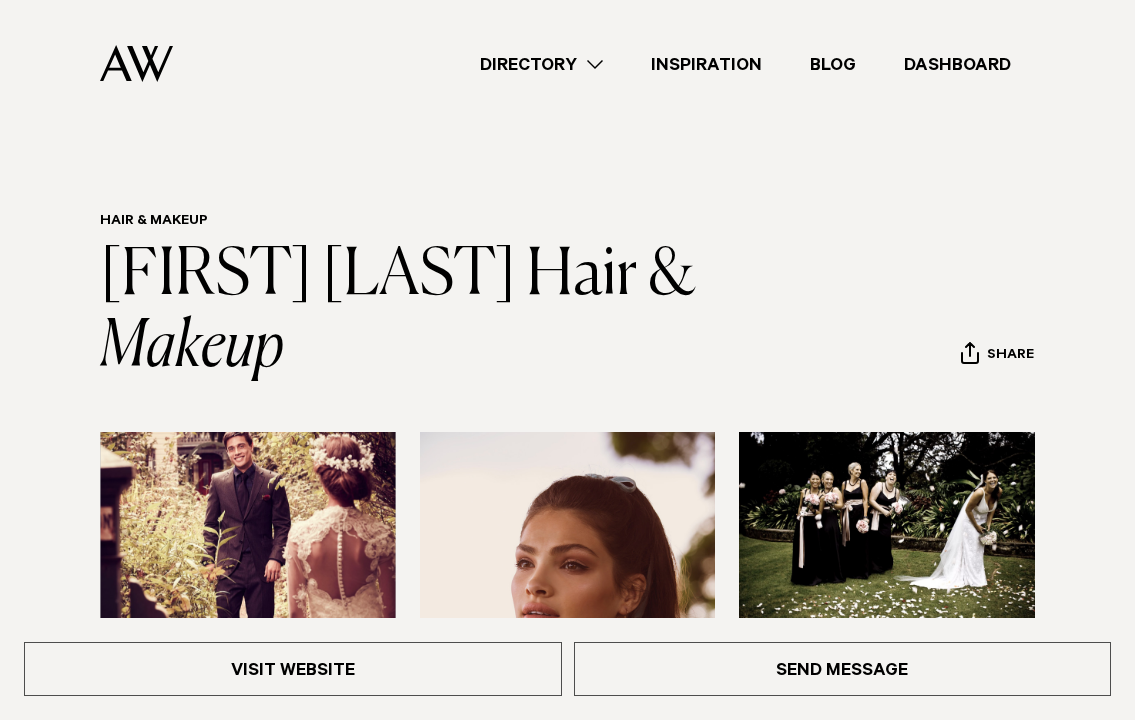 scroll, scrollTop: 0, scrollLeft: 0, axis: both 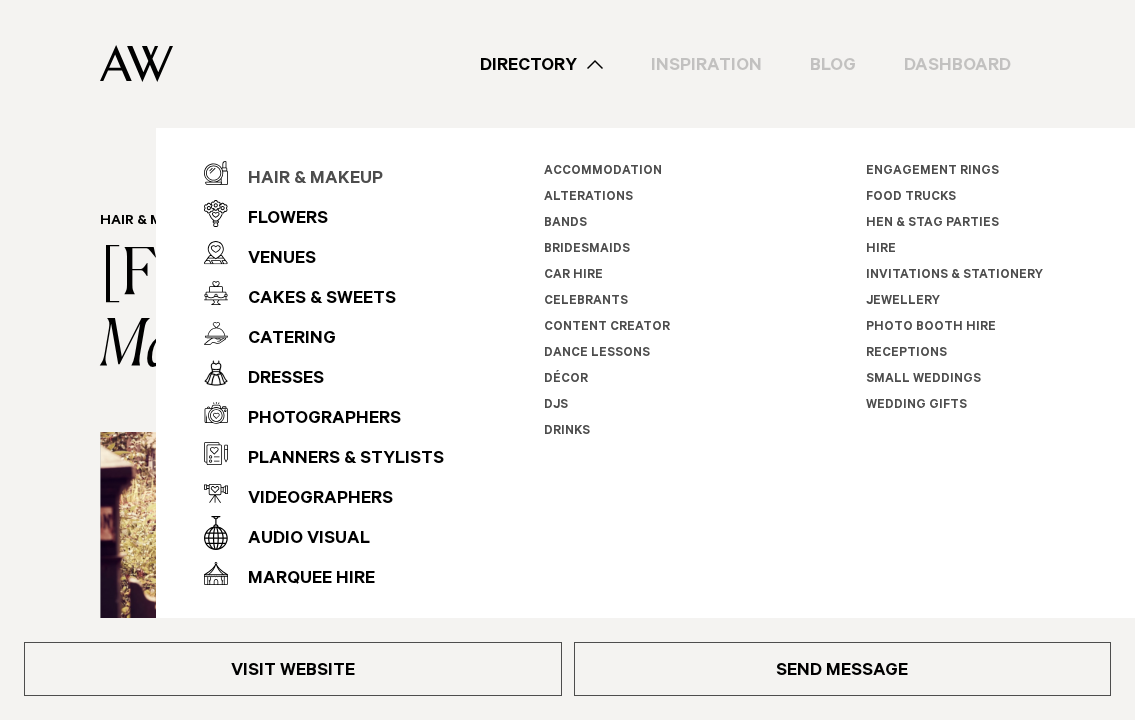 click on "Hair & Makeup" at bounding box center (305, 180) 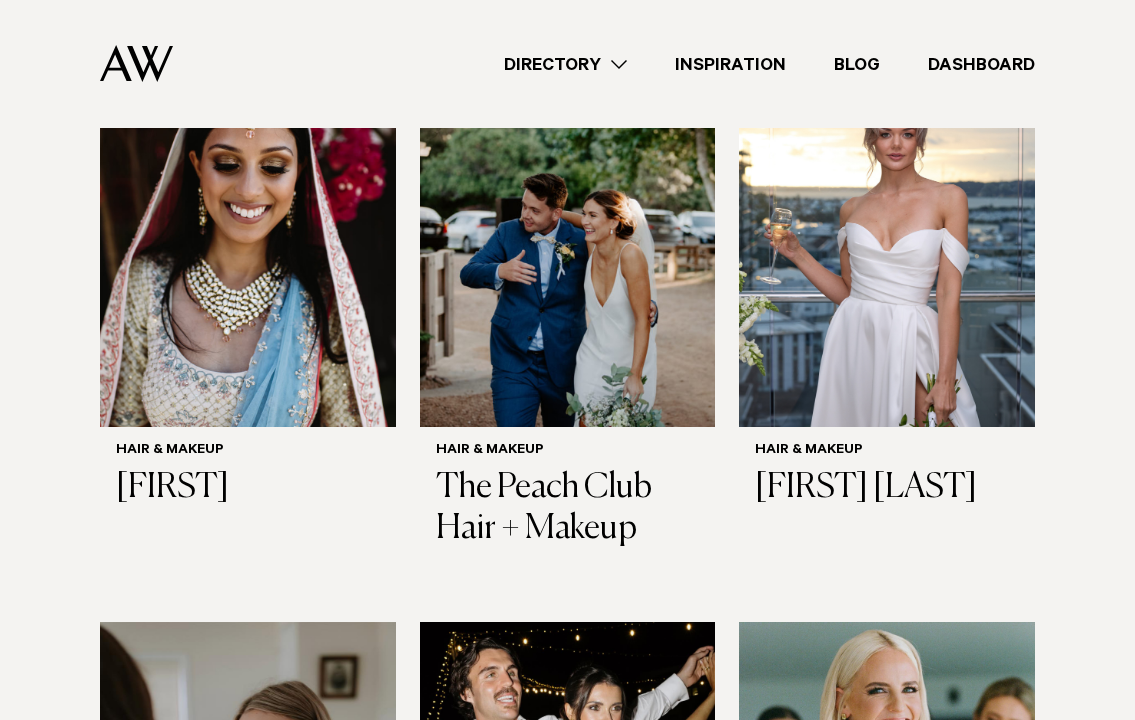 scroll, scrollTop: 1392, scrollLeft: 0, axis: vertical 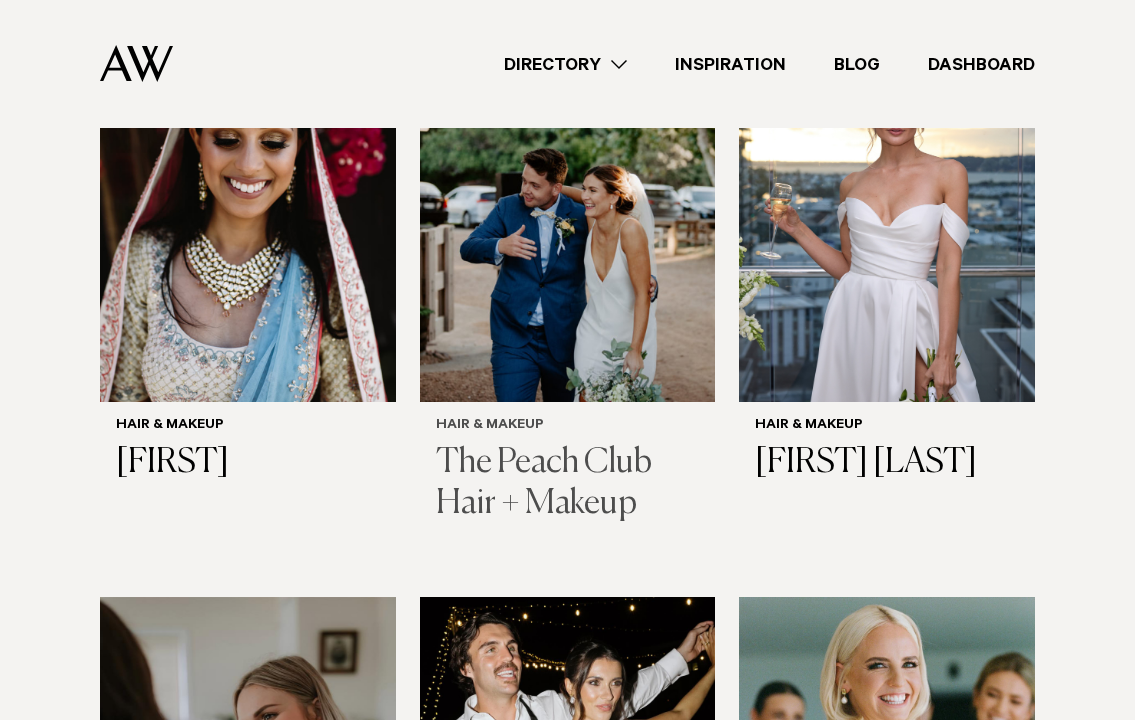 click at bounding box center [568, 204] 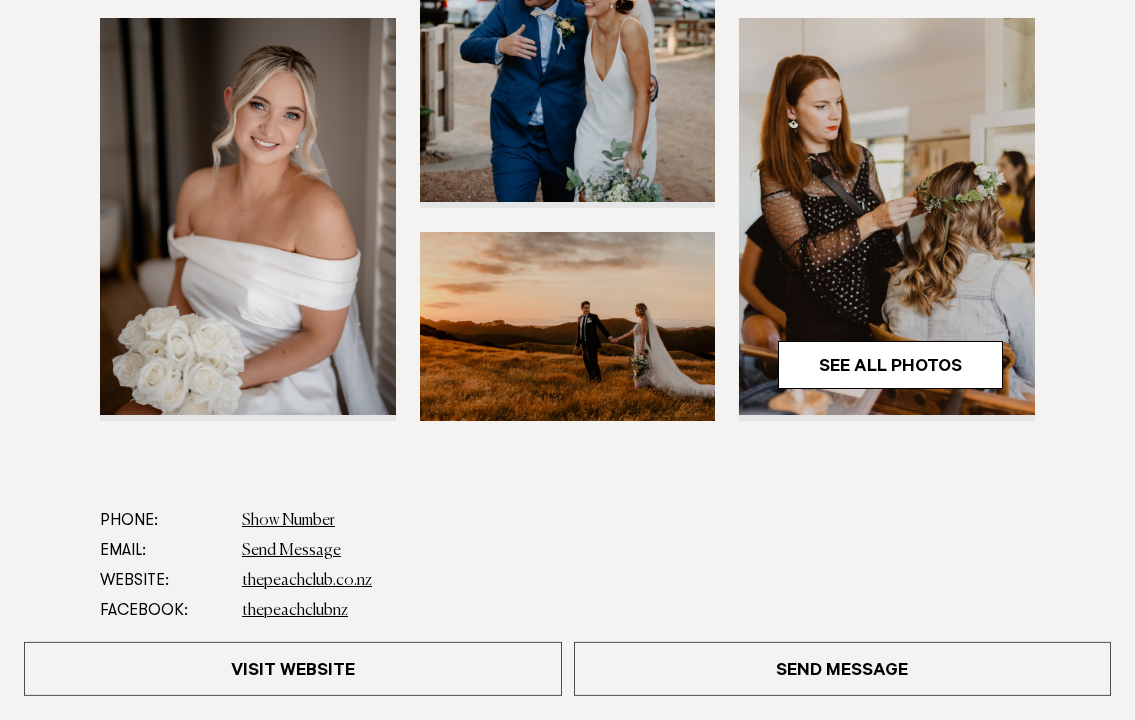 scroll, scrollTop: 672, scrollLeft: 0, axis: vertical 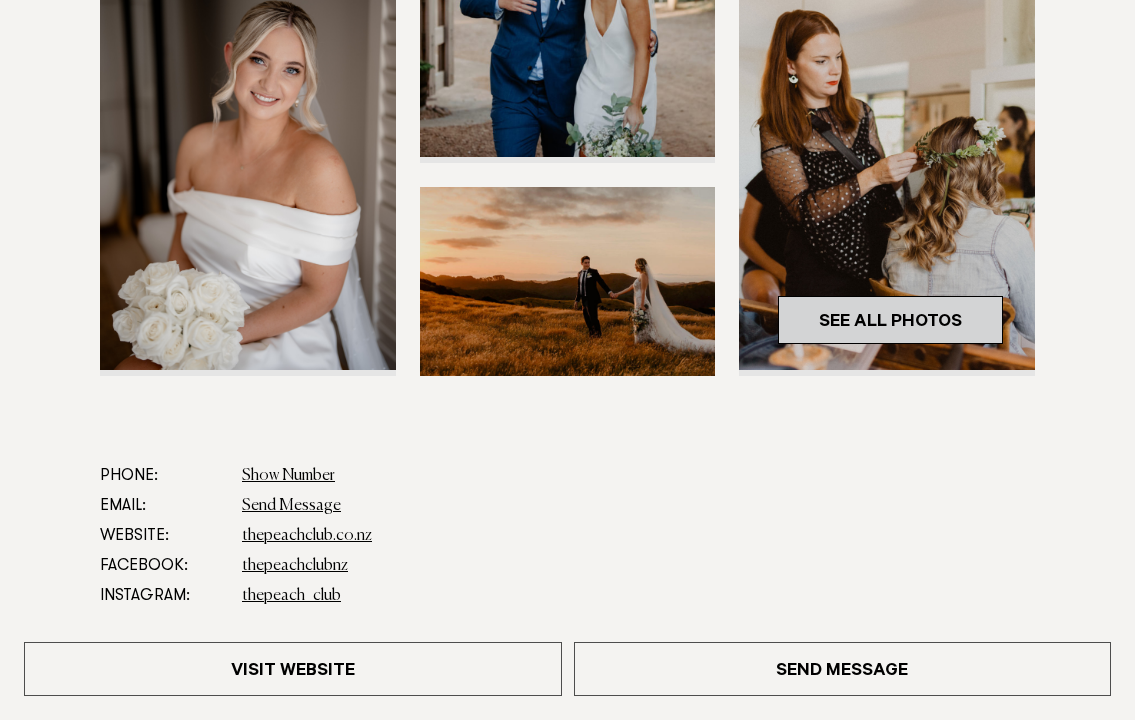 click on "See All Photos" at bounding box center (890, 320) 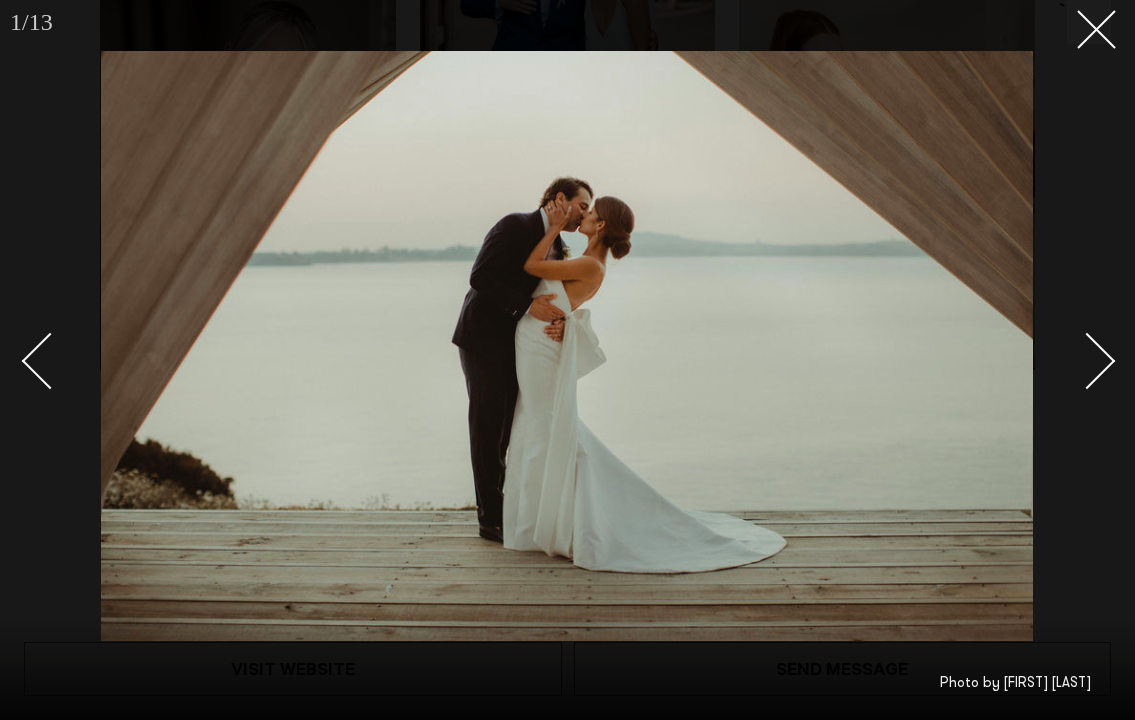click at bounding box center [1087, 361] 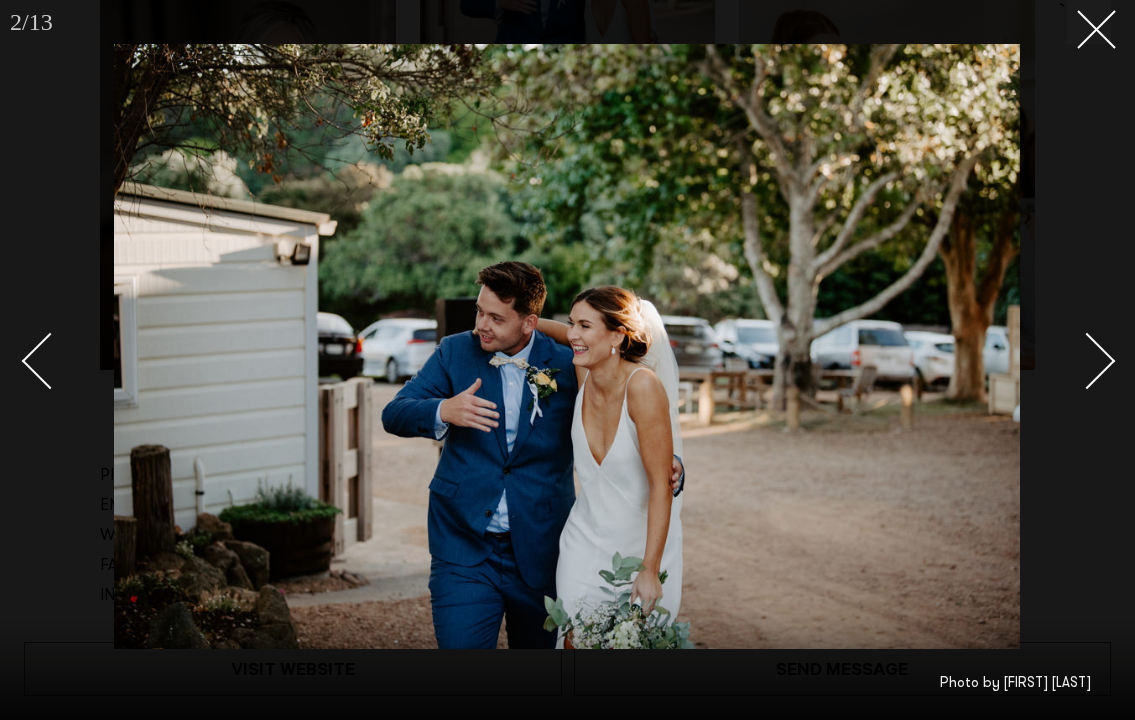 click at bounding box center (1087, 361) 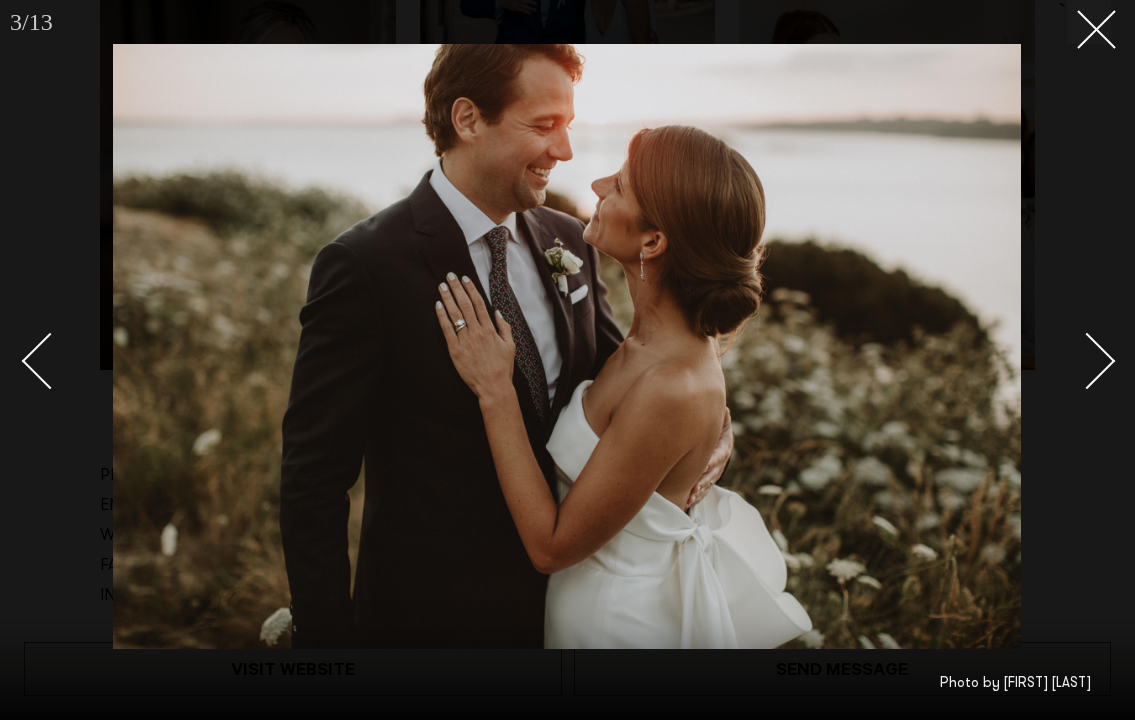 click at bounding box center (1087, 361) 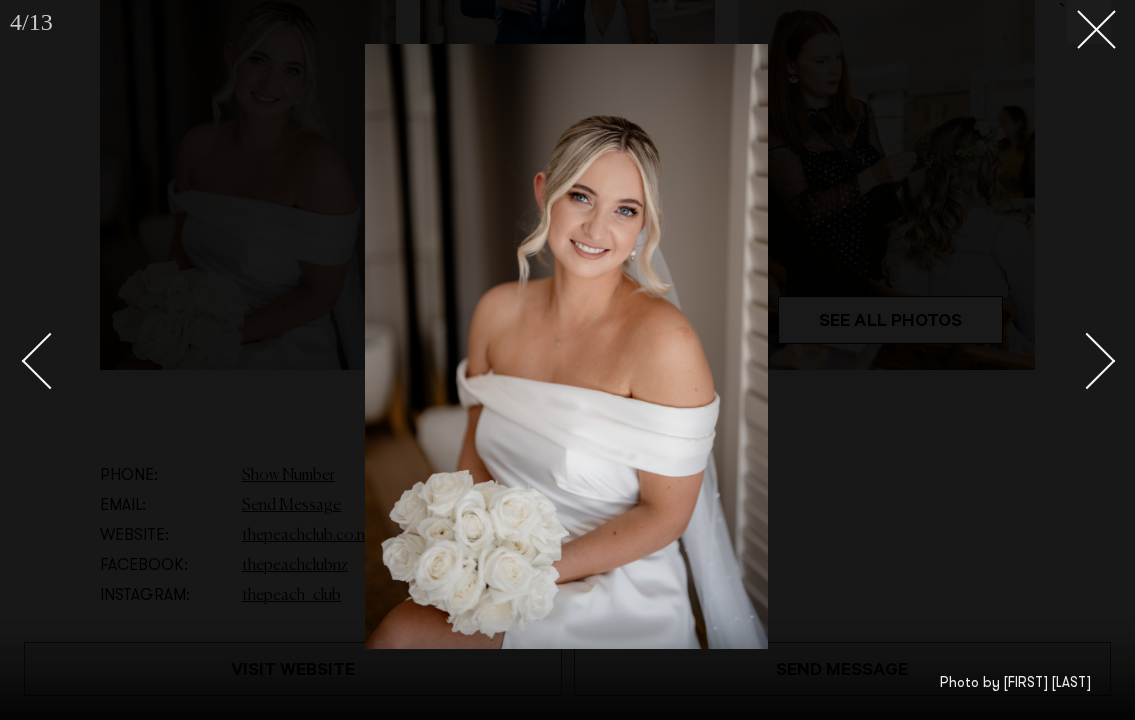 click at bounding box center [1087, 361] 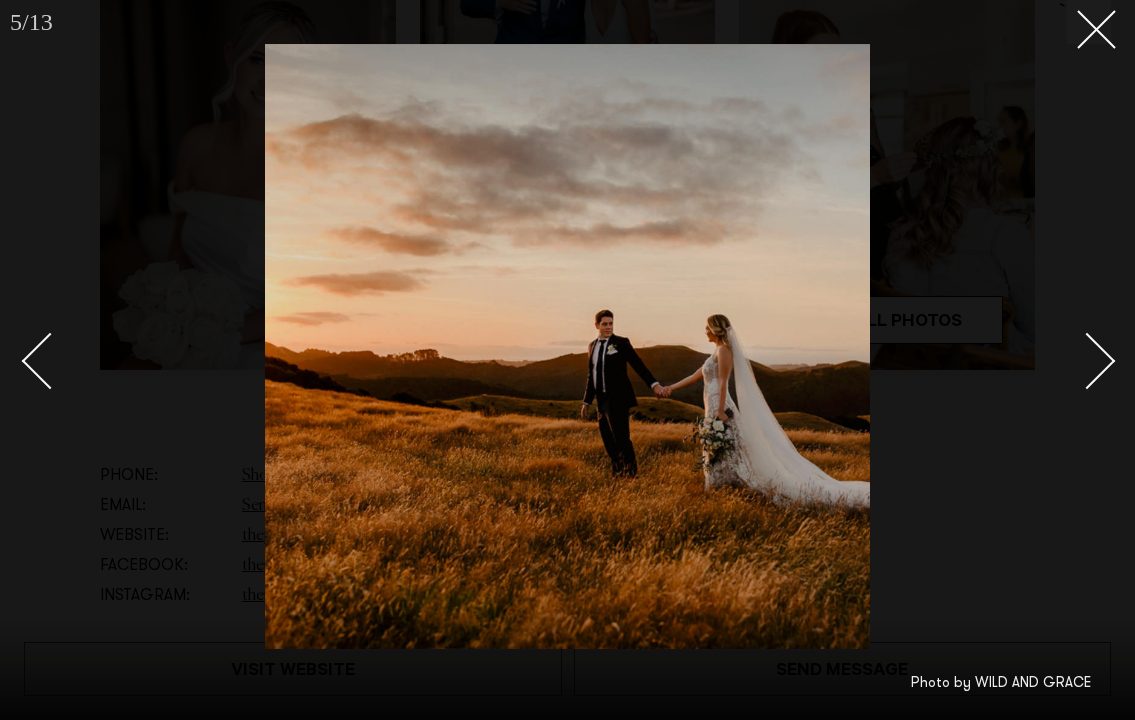 click at bounding box center [1087, 361] 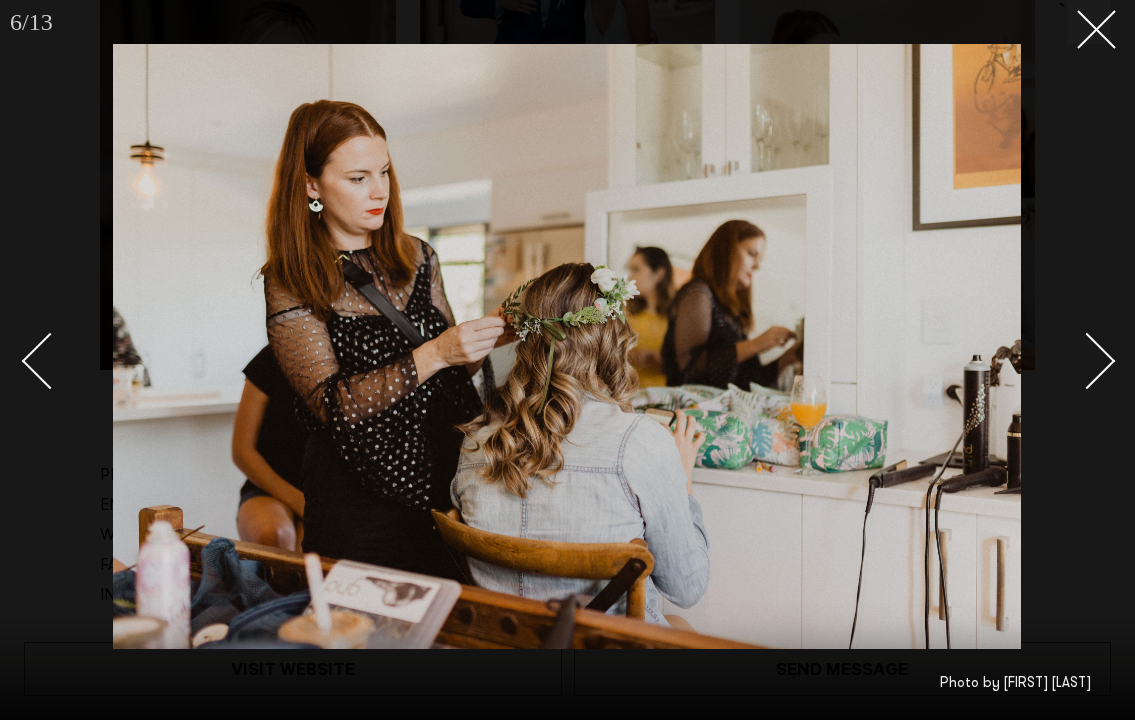 click at bounding box center (1087, 361) 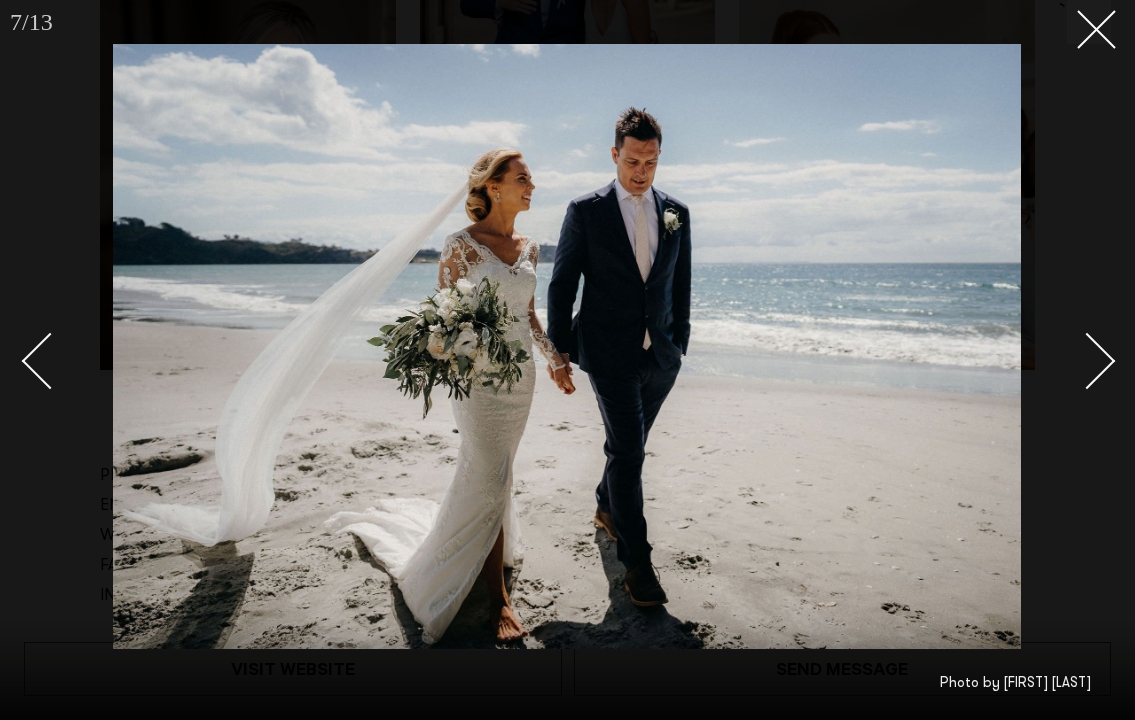 click at bounding box center (1087, 361) 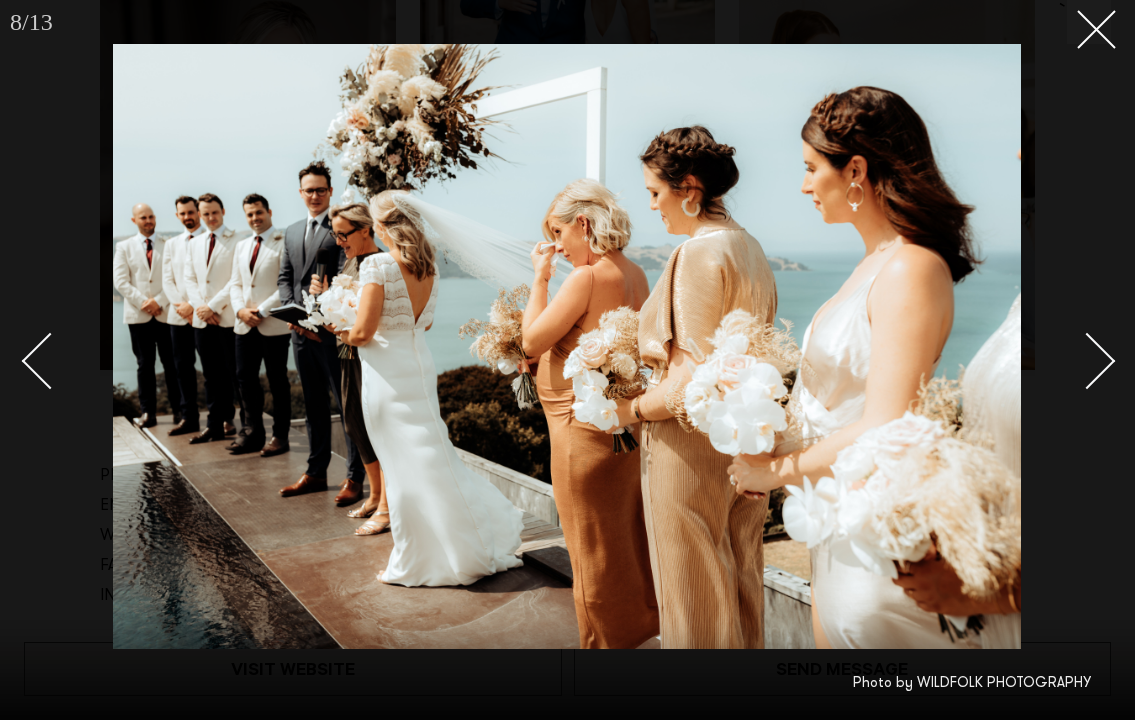 click at bounding box center (1087, 361) 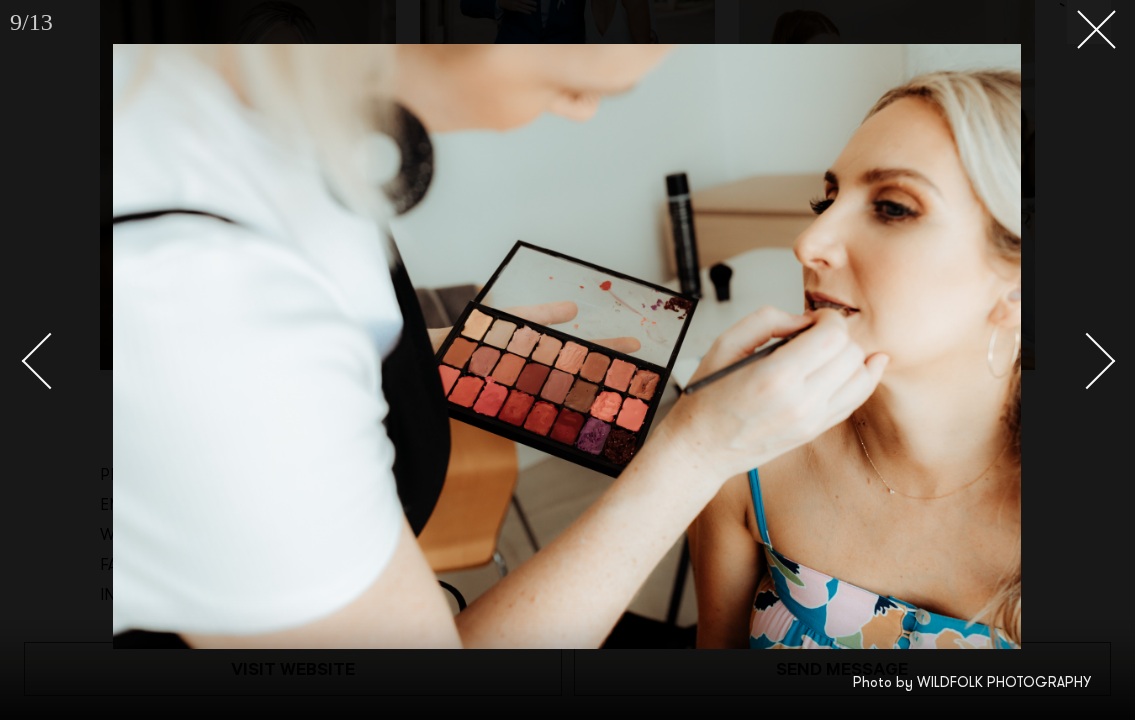 click at bounding box center (1087, 361) 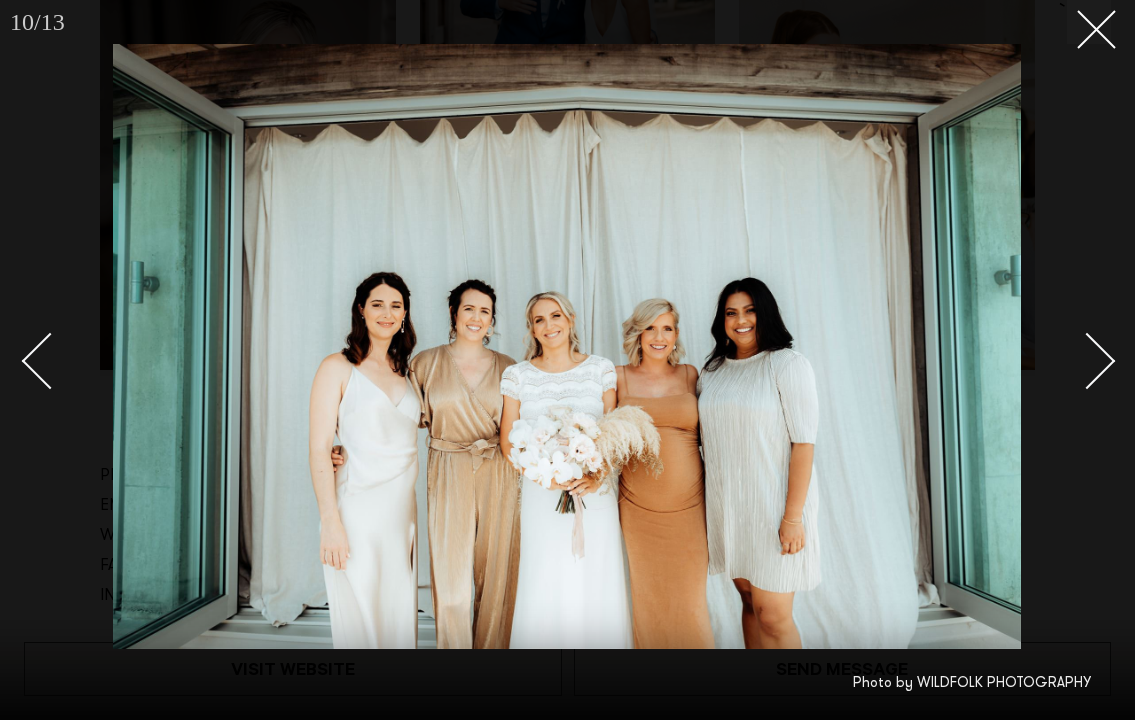click at bounding box center [1087, 361] 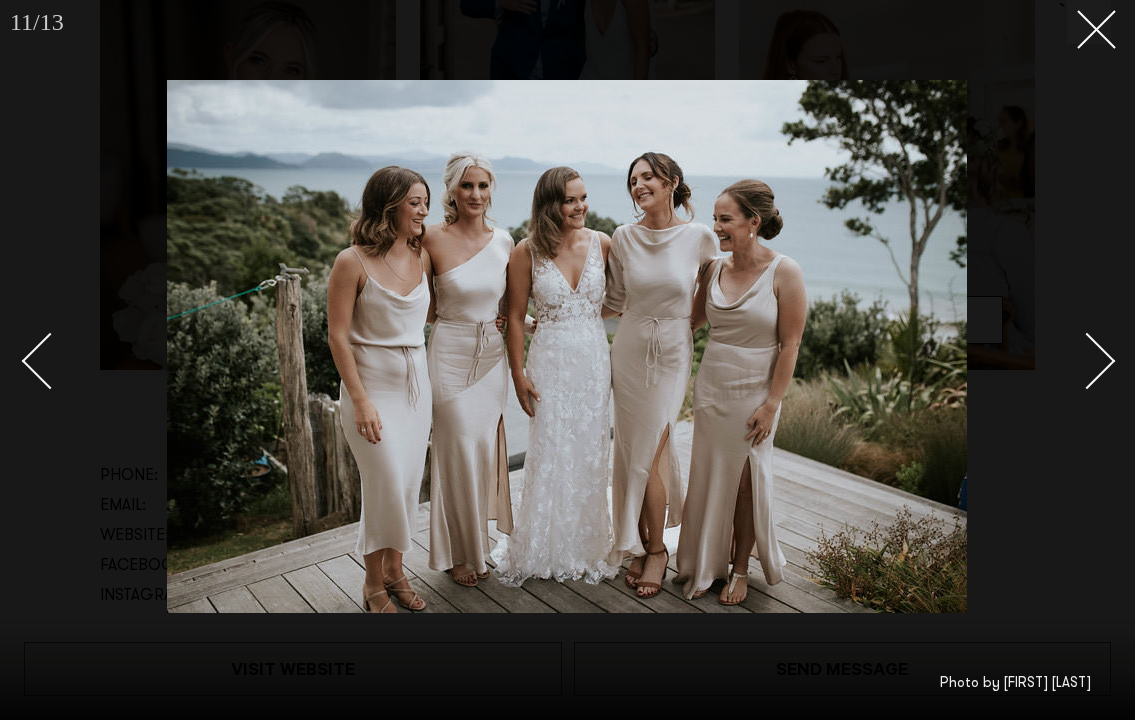 click at bounding box center (1087, 361) 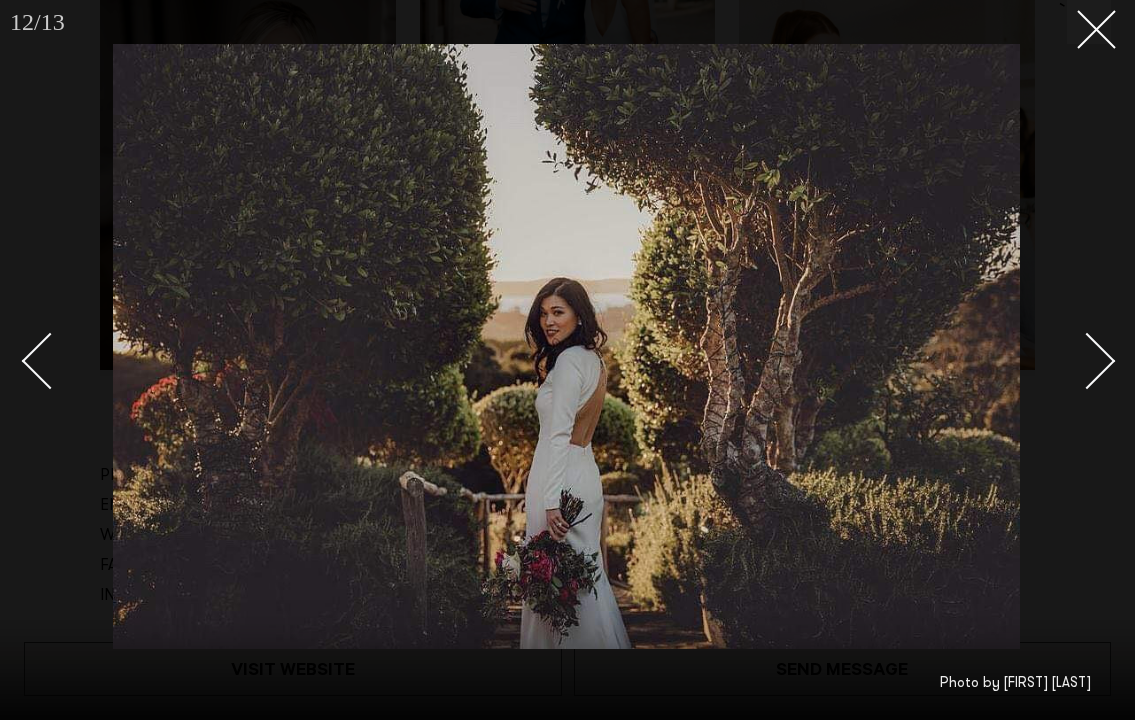 click at bounding box center [1087, 361] 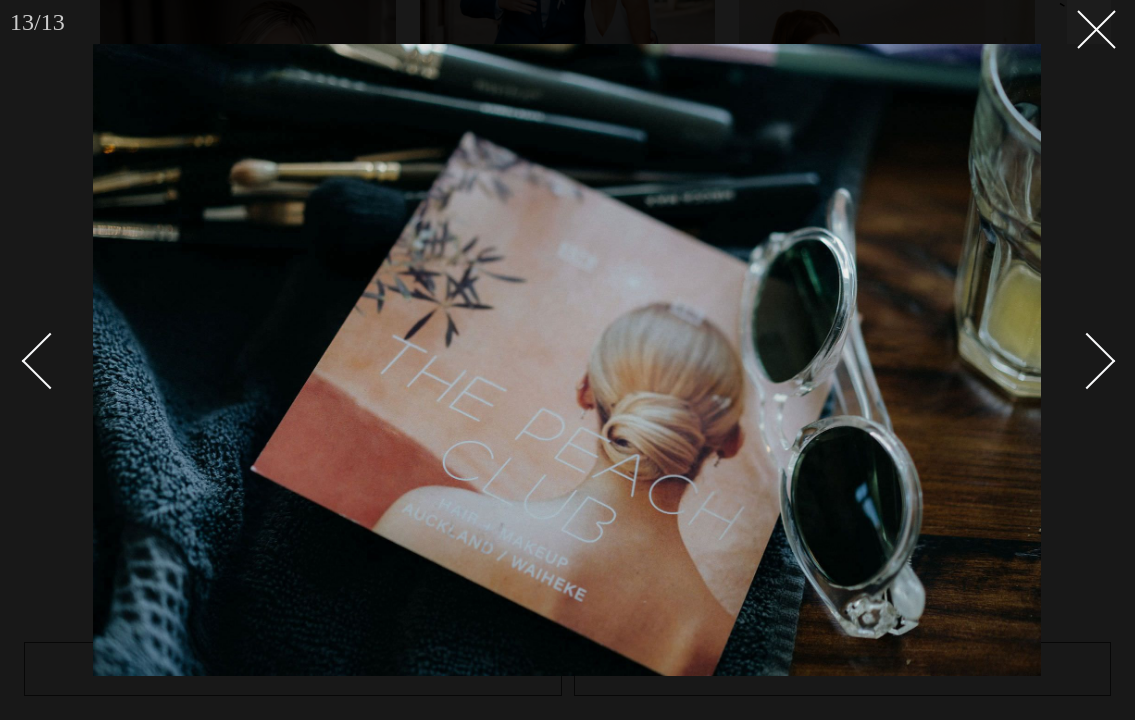 click at bounding box center (1087, 361) 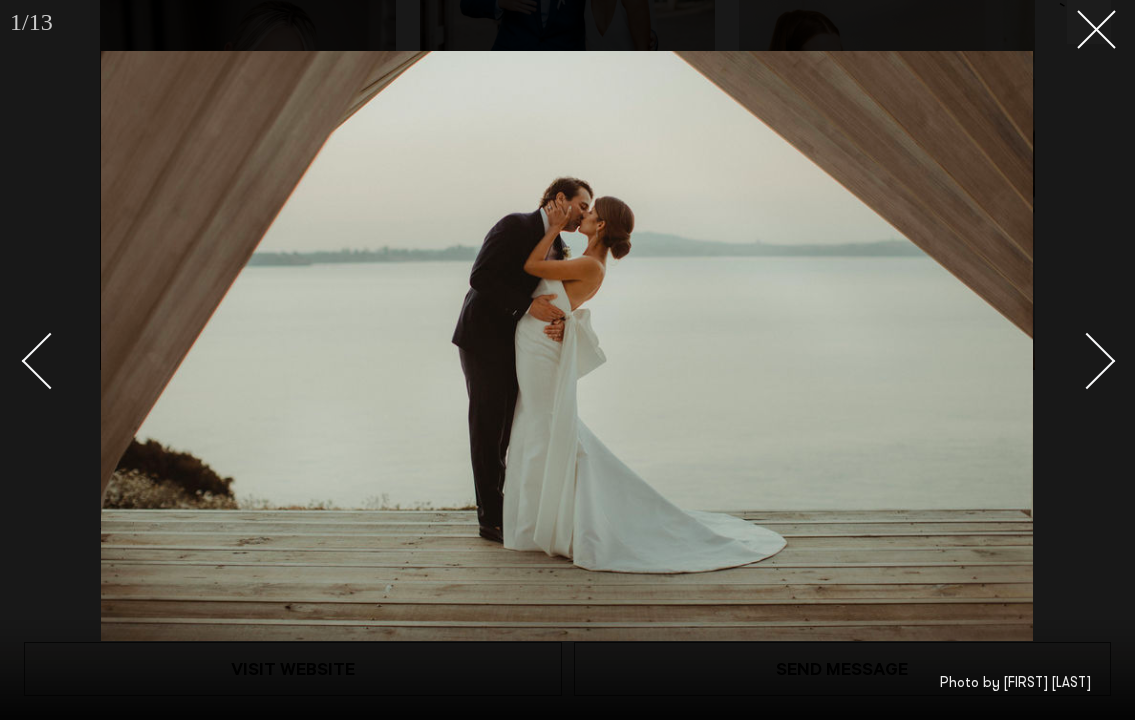 click at bounding box center (1087, 361) 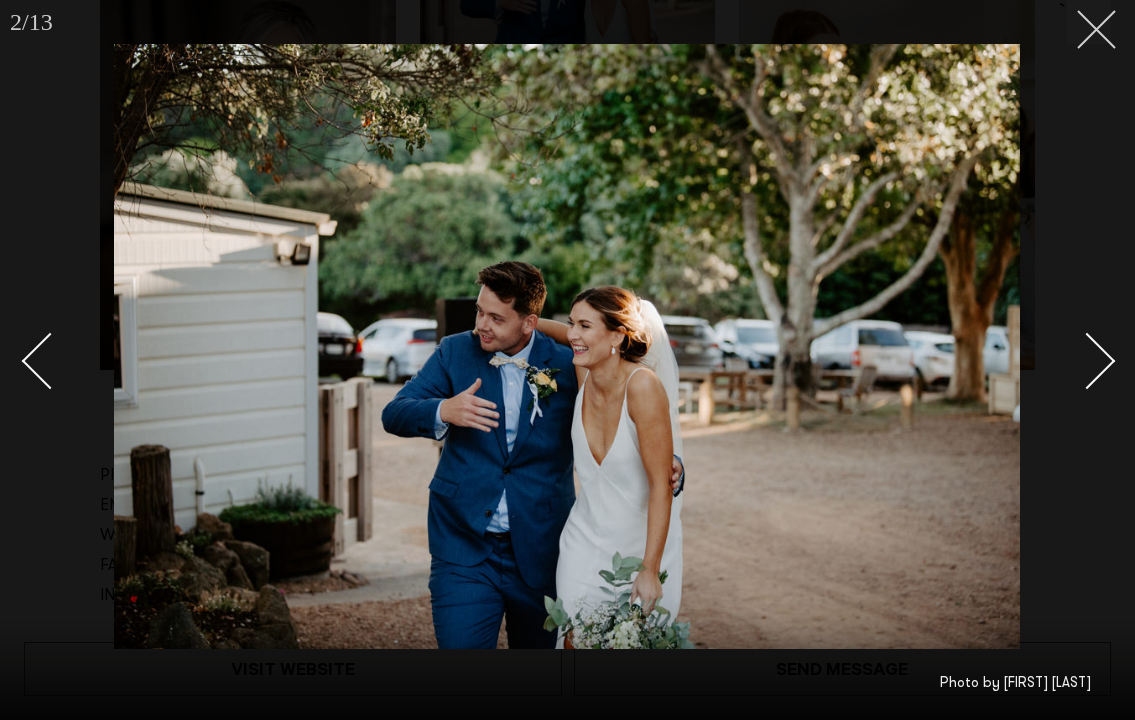 click 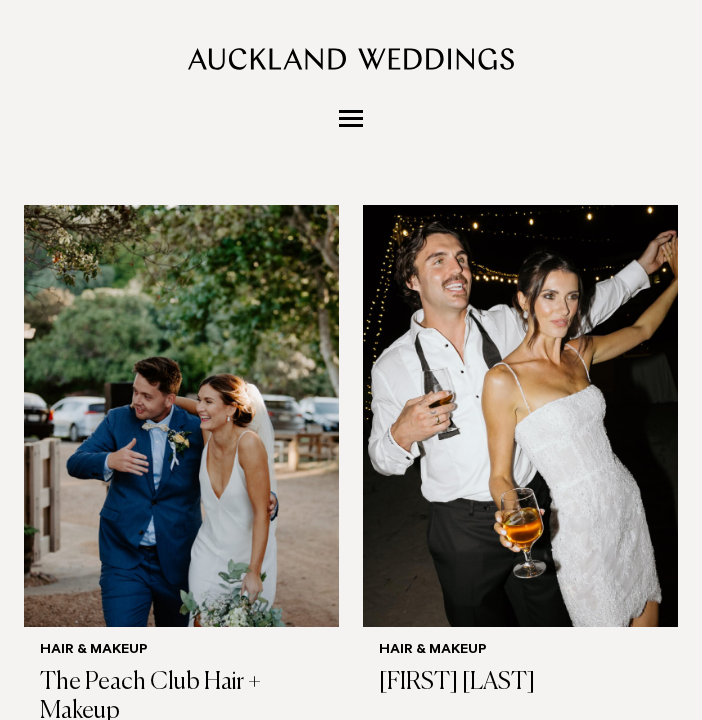 scroll, scrollTop: 2640, scrollLeft: 0, axis: vertical 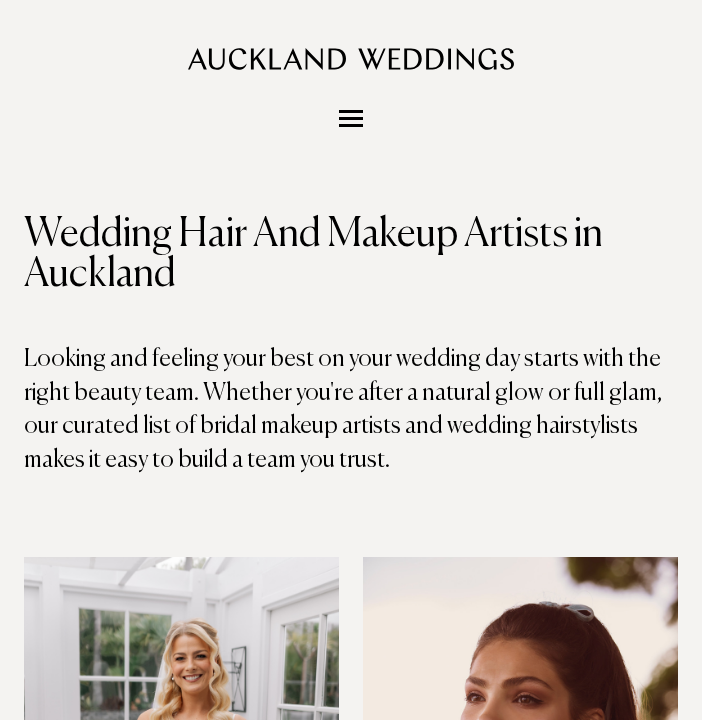 click on "Wedding Hair And Makeup Artists in Auckland
Looking and feeling your best on your wedding day starts with the right beauty team. Whether you're after a natural glow or full glam, our curated list of bridal makeup artists and wedding hairstylists makes it easy to build a team you trust.
Hair & Makeup
Silvia Pieva
Hair & Makeup
Rochelle Noble Hair & Makeup
Dresses
Jenny Bridal" at bounding box center [351, 3228] 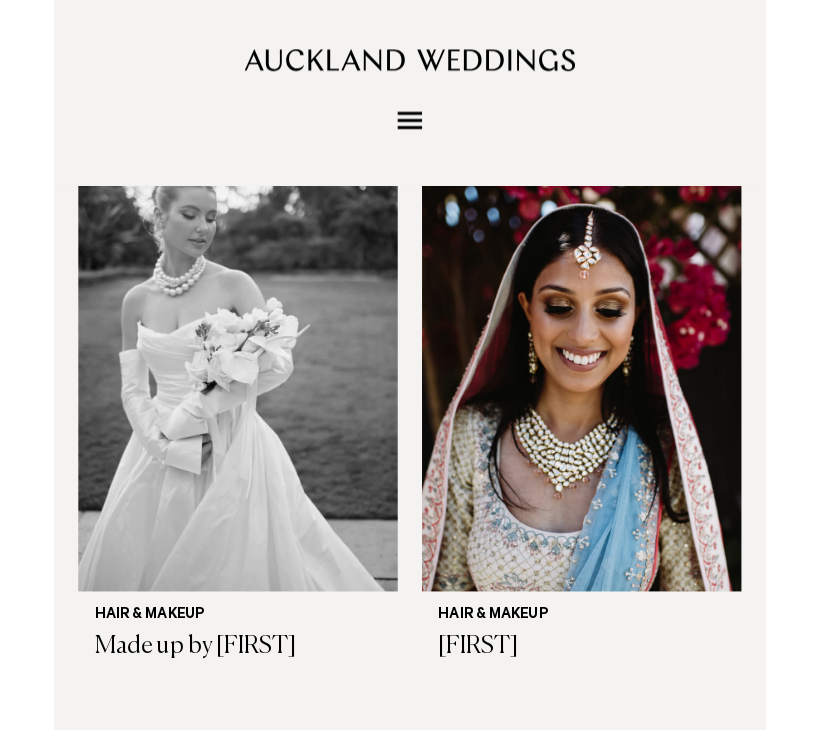 scroll, scrollTop: 3550, scrollLeft: 0, axis: vertical 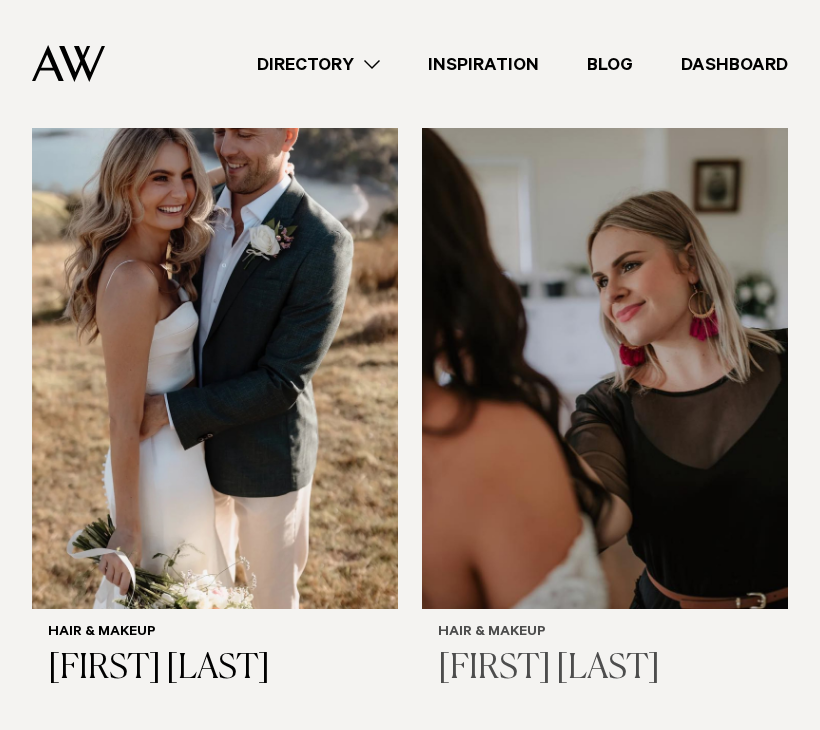 click at bounding box center [605, 363] 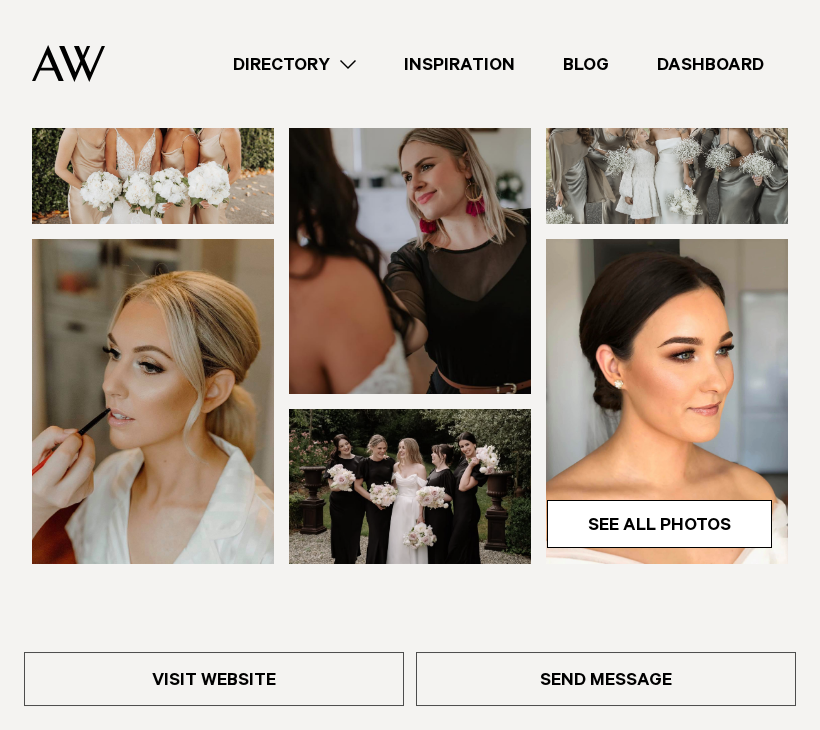 scroll, scrollTop: 288, scrollLeft: 0, axis: vertical 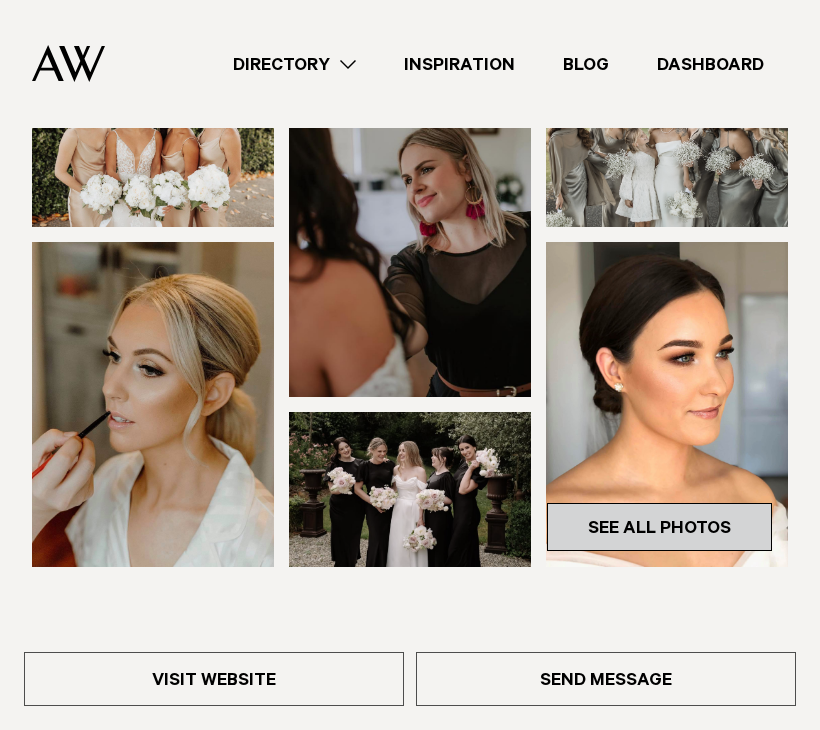 click on "See All Photos" at bounding box center [659, 527] 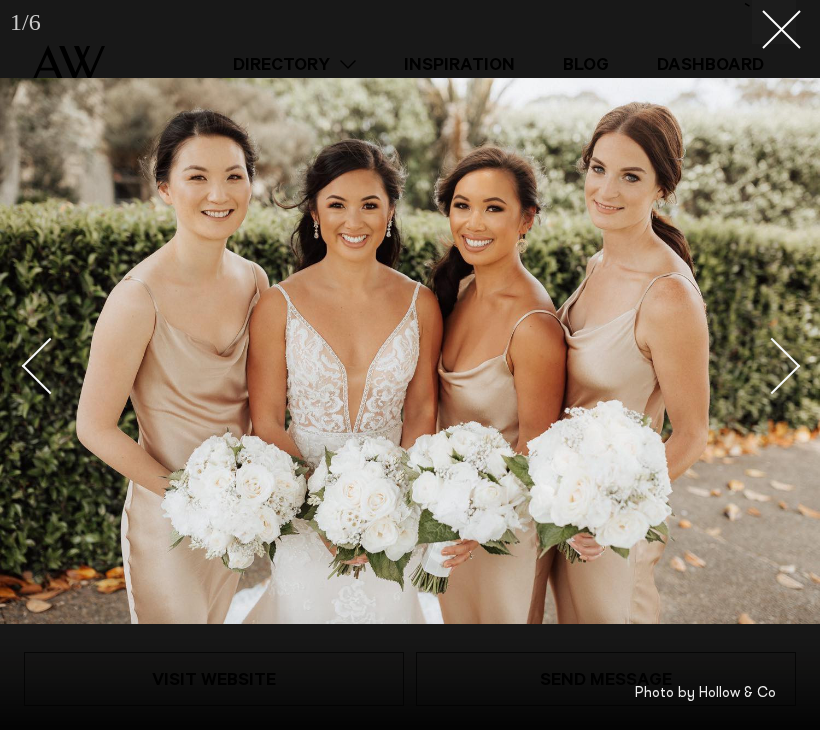 click at bounding box center [772, 366] 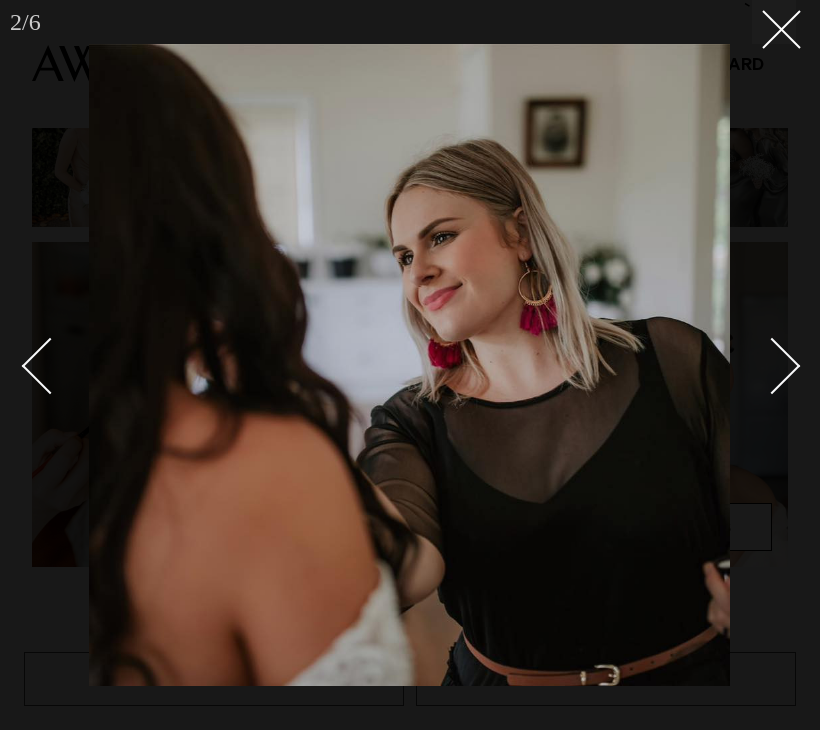 click at bounding box center [772, 366] 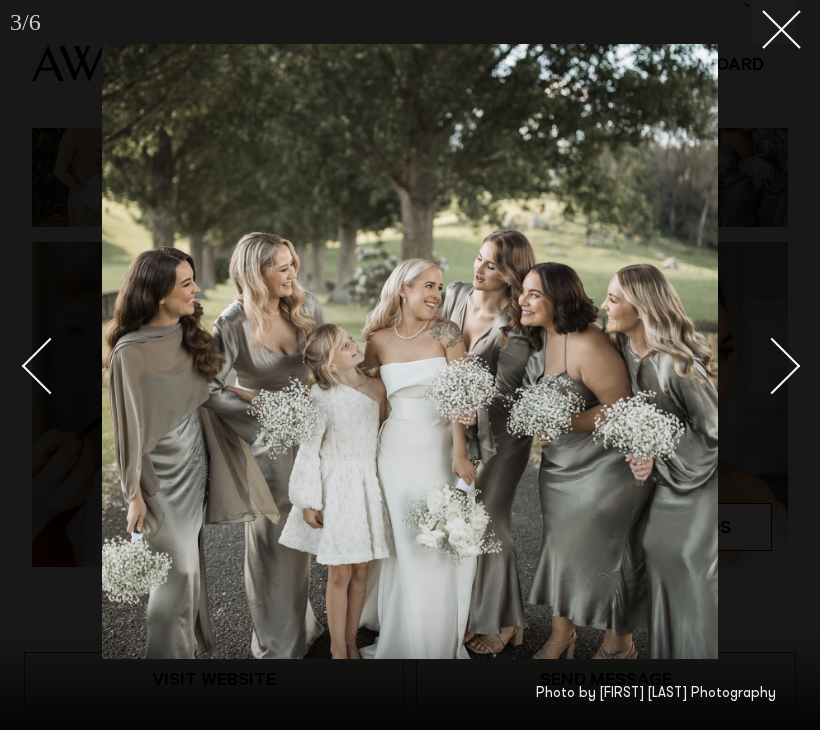 click at bounding box center [772, 366] 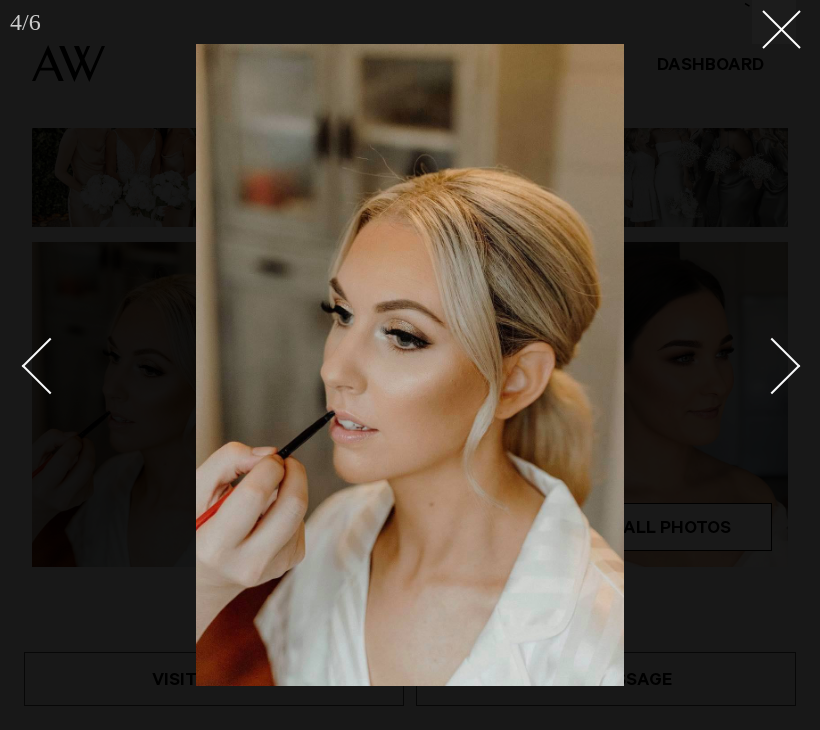 click at bounding box center [772, 366] 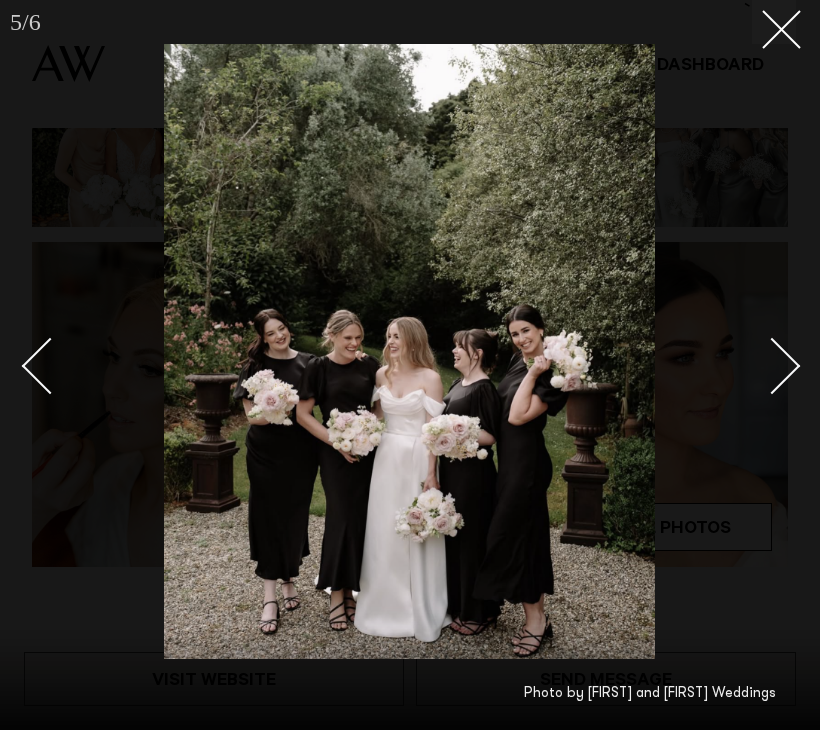 click at bounding box center [772, 366] 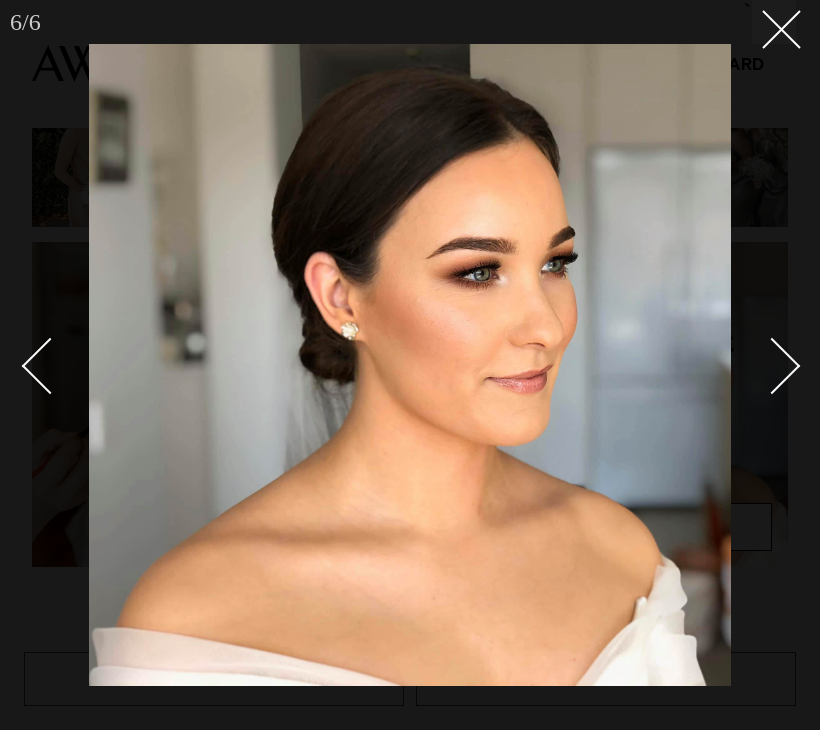 click at bounding box center (772, 366) 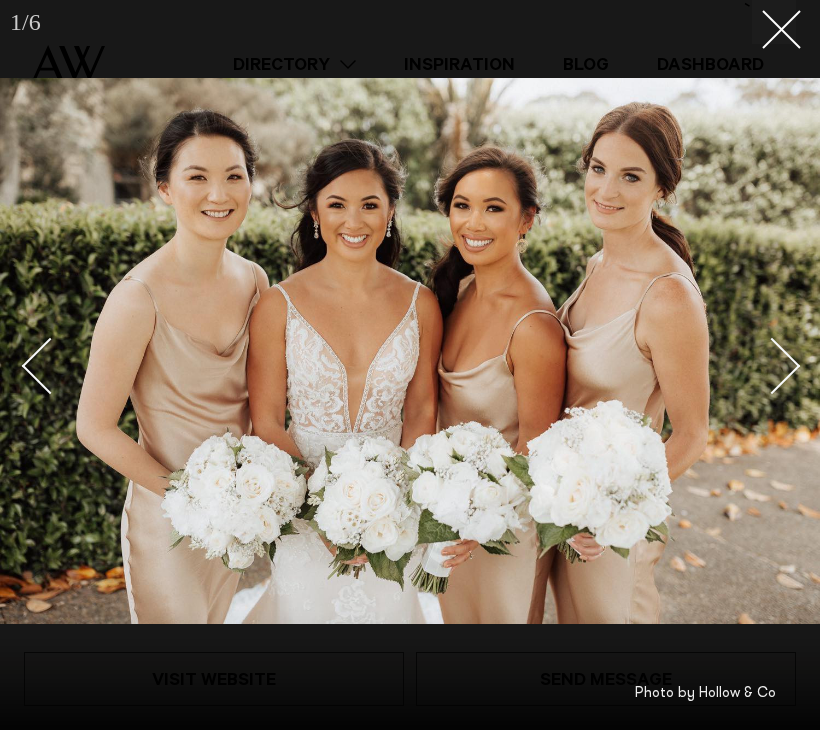 click at bounding box center (772, 366) 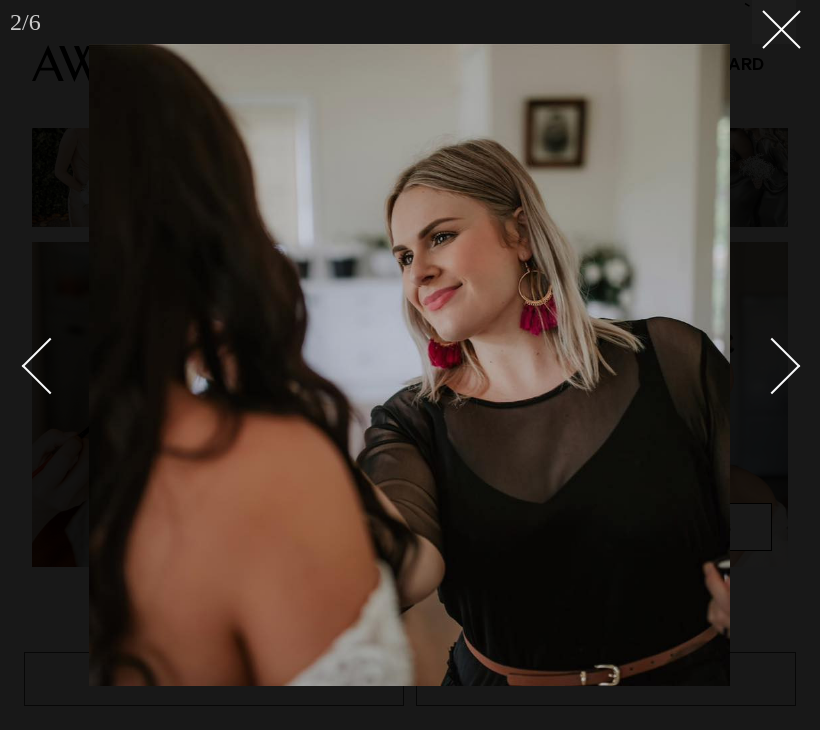 click at bounding box center (772, 366) 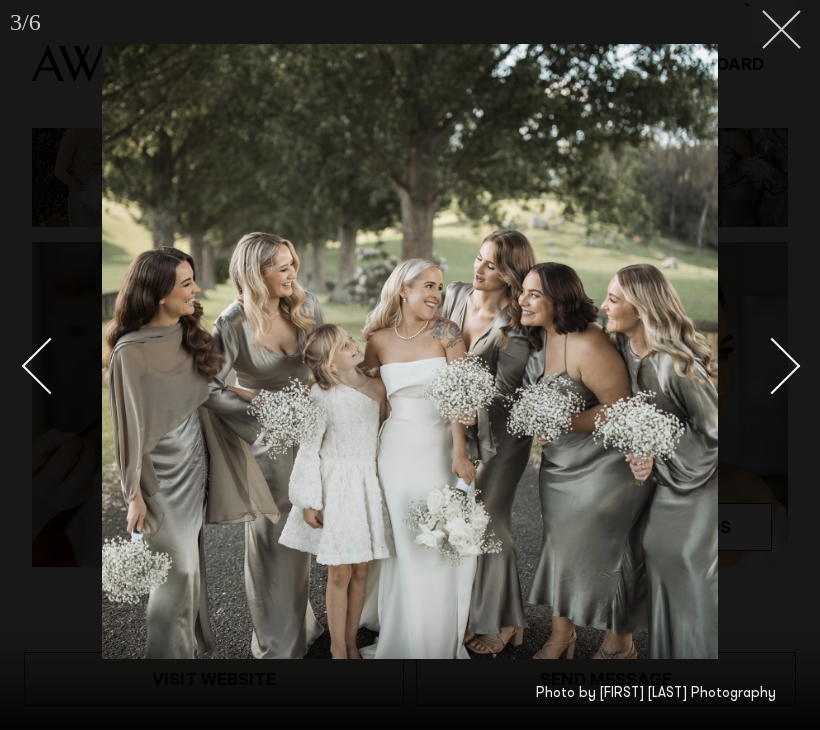 click 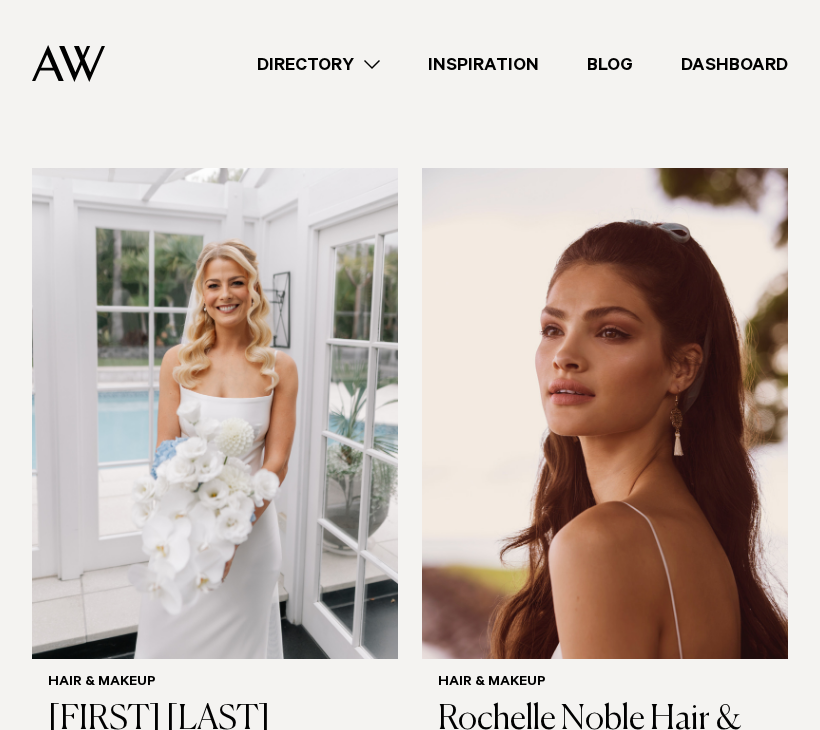 scroll, scrollTop: 478, scrollLeft: 0, axis: vertical 